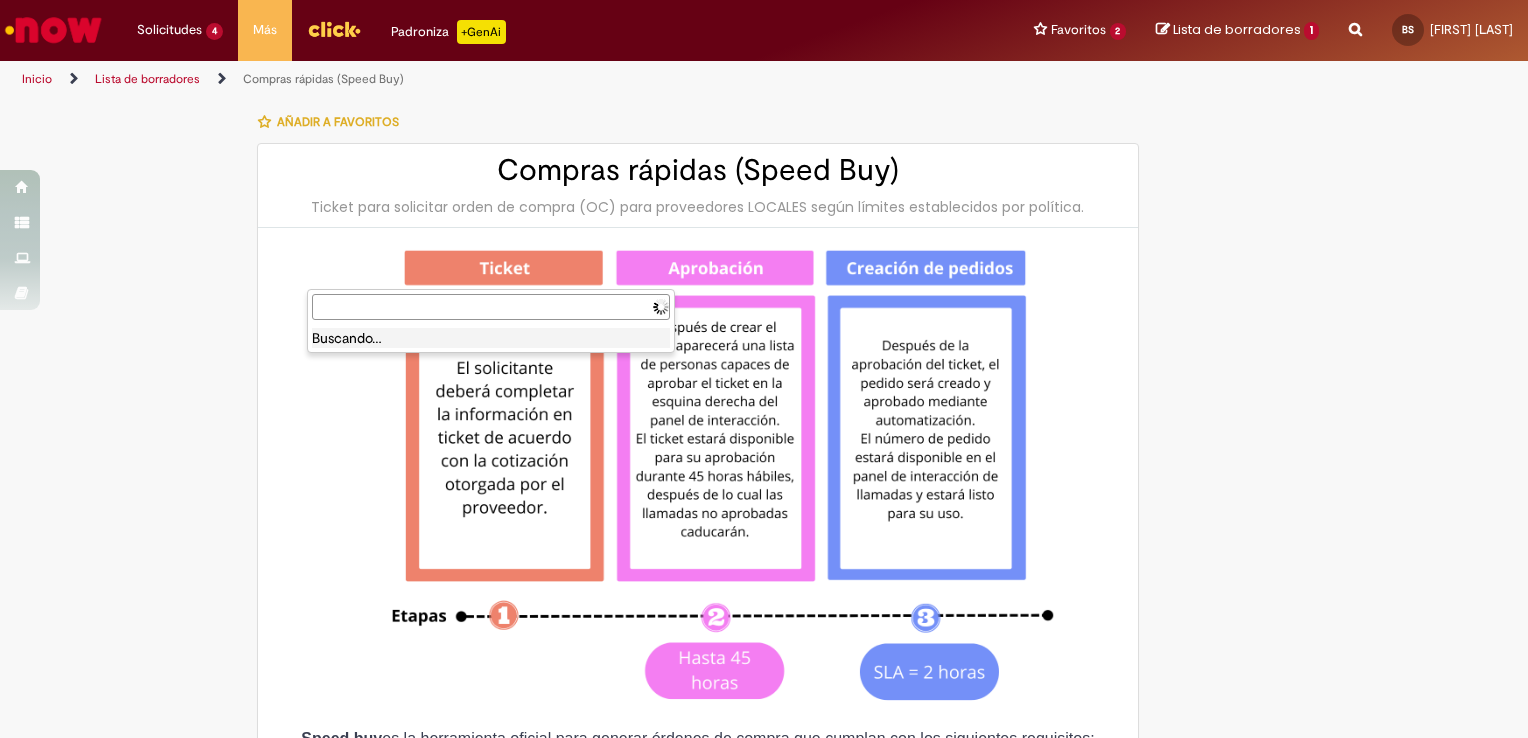 select on "**********" 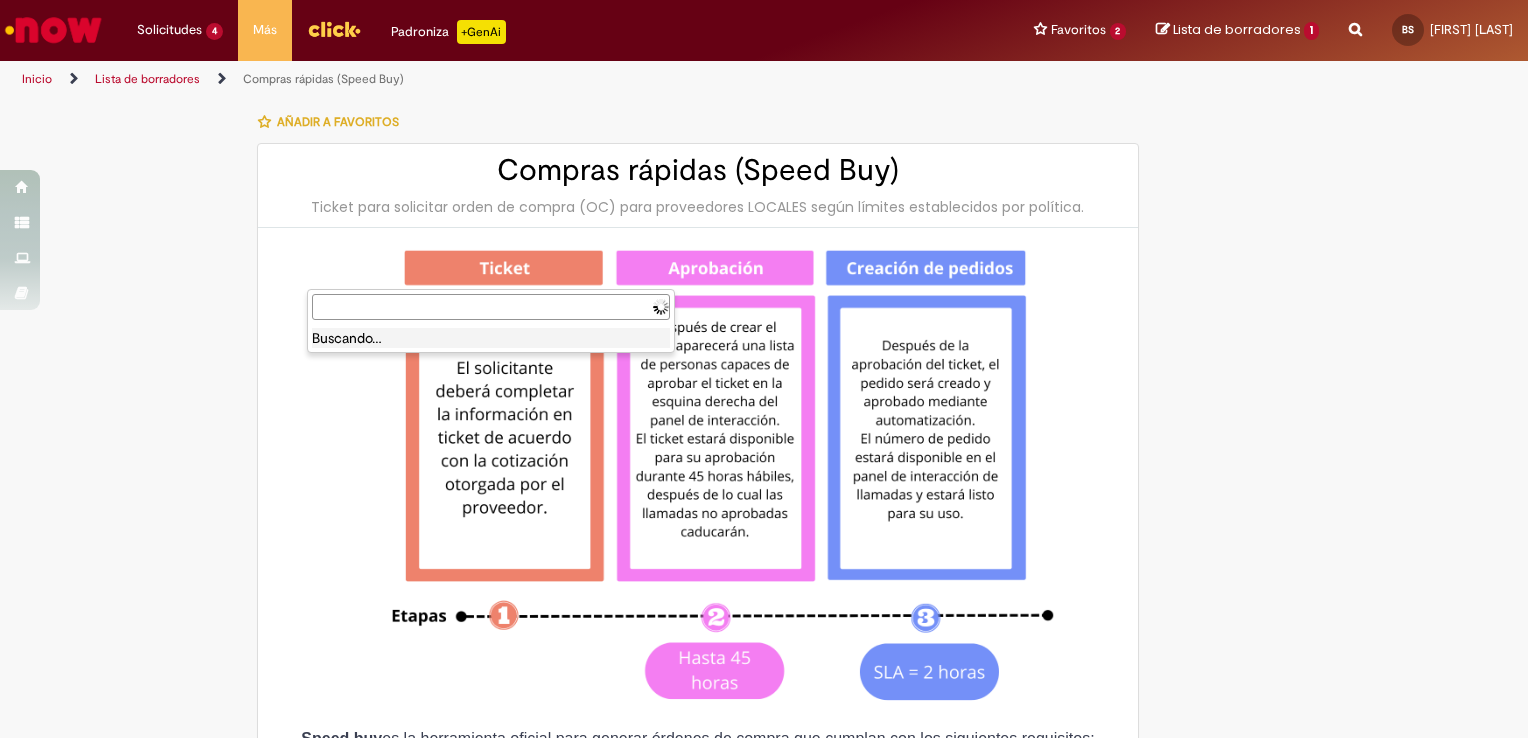 select on "********" 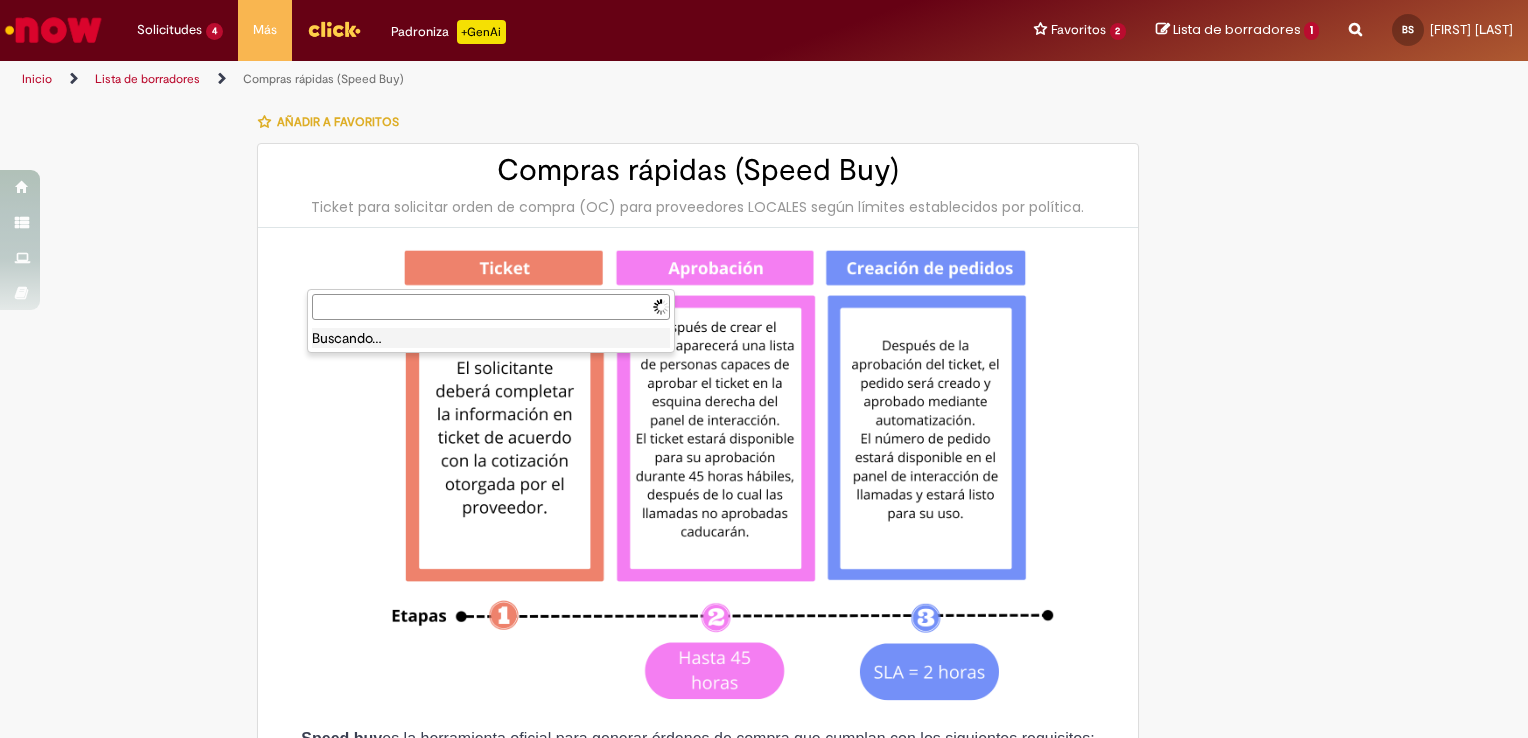 select on "**********" 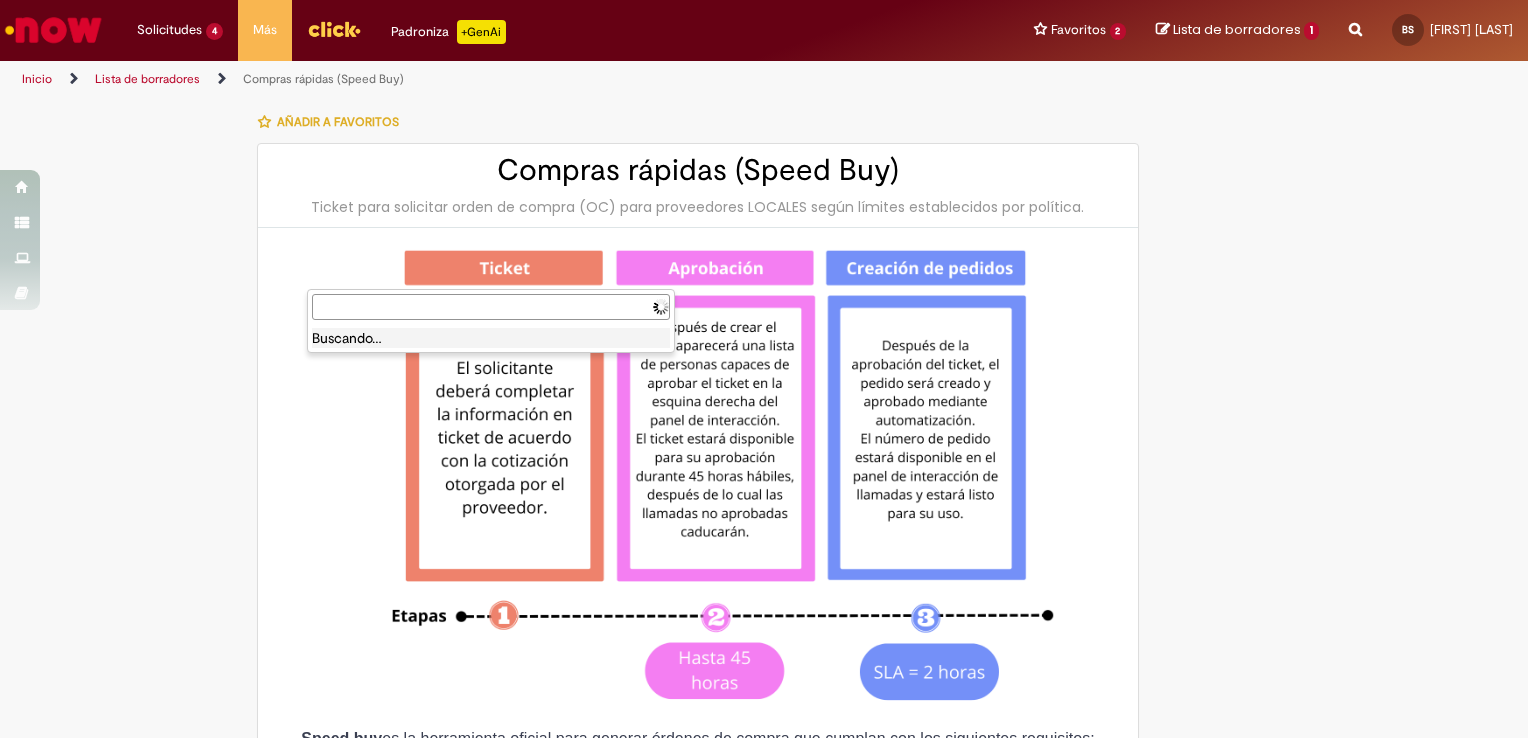 scroll, scrollTop: 0, scrollLeft: 0, axis: both 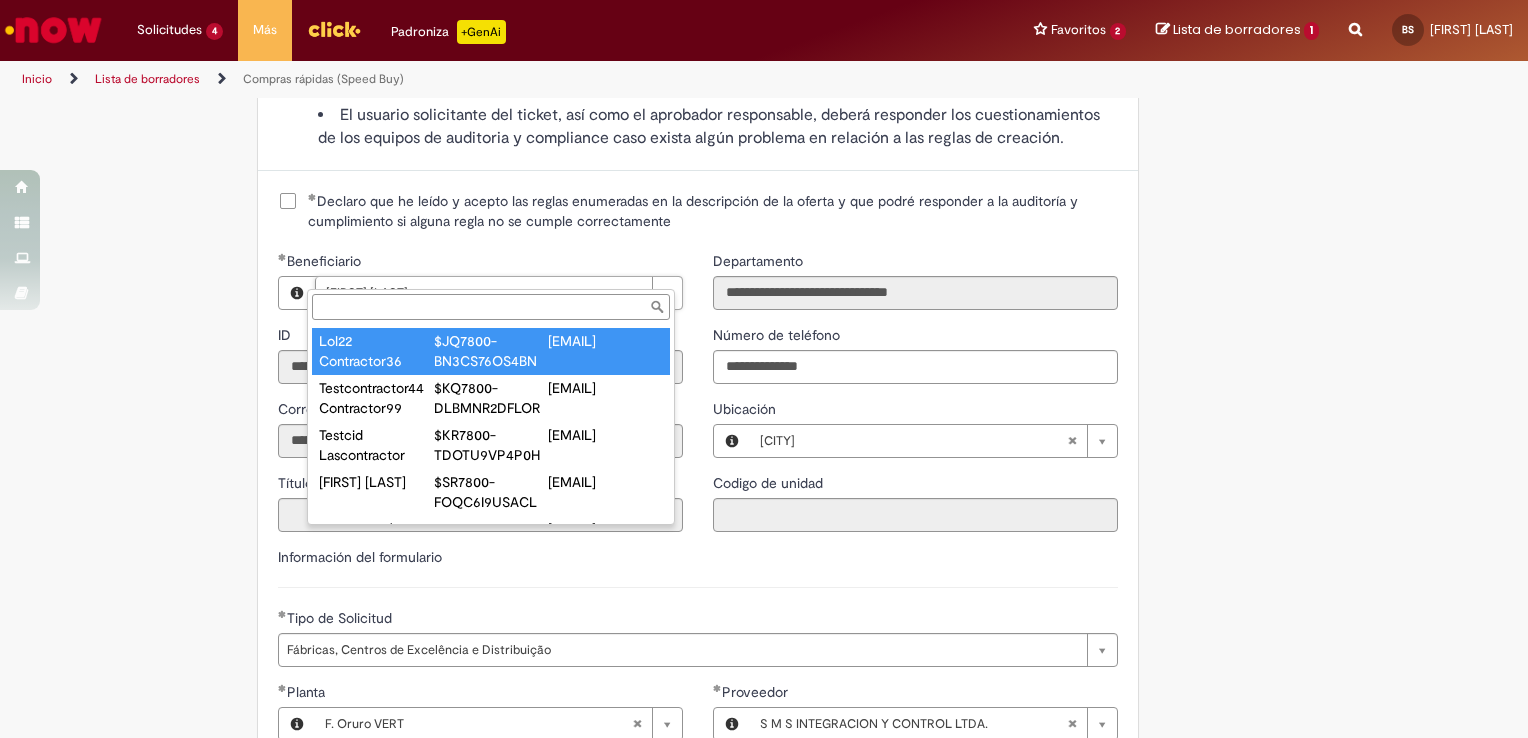 type on "**********" 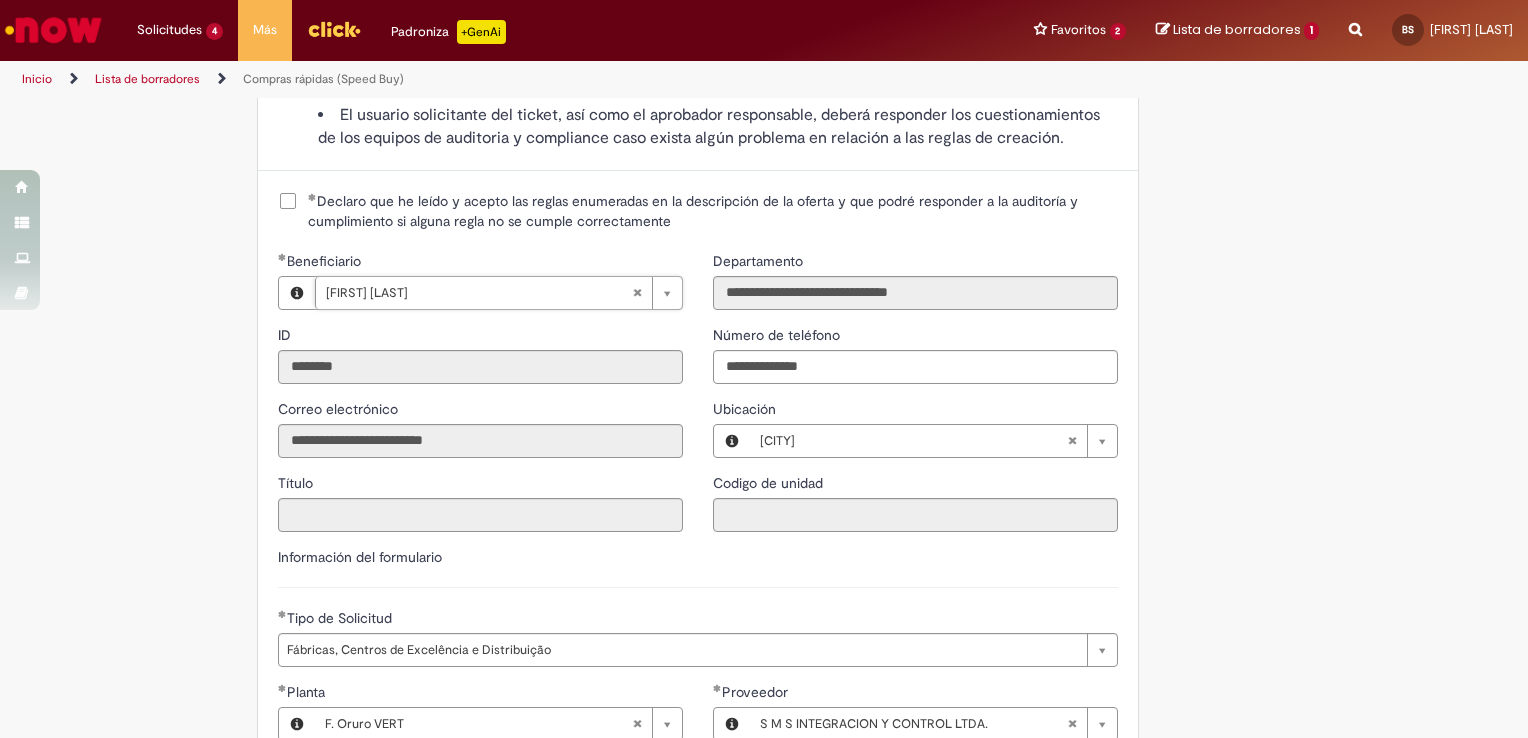 scroll, scrollTop: 0, scrollLeft: 166, axis: horizontal 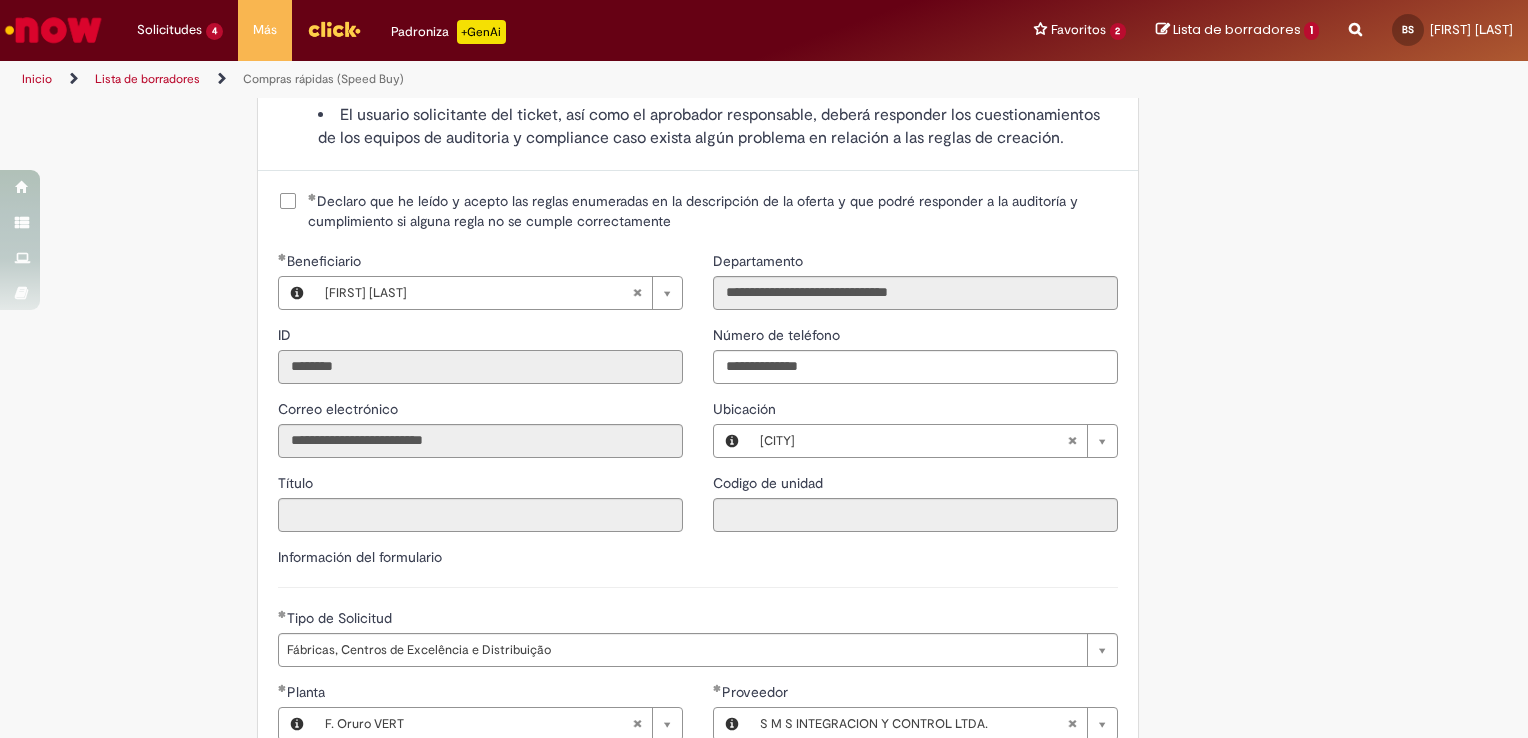 click on "********" at bounding box center [480, 367] 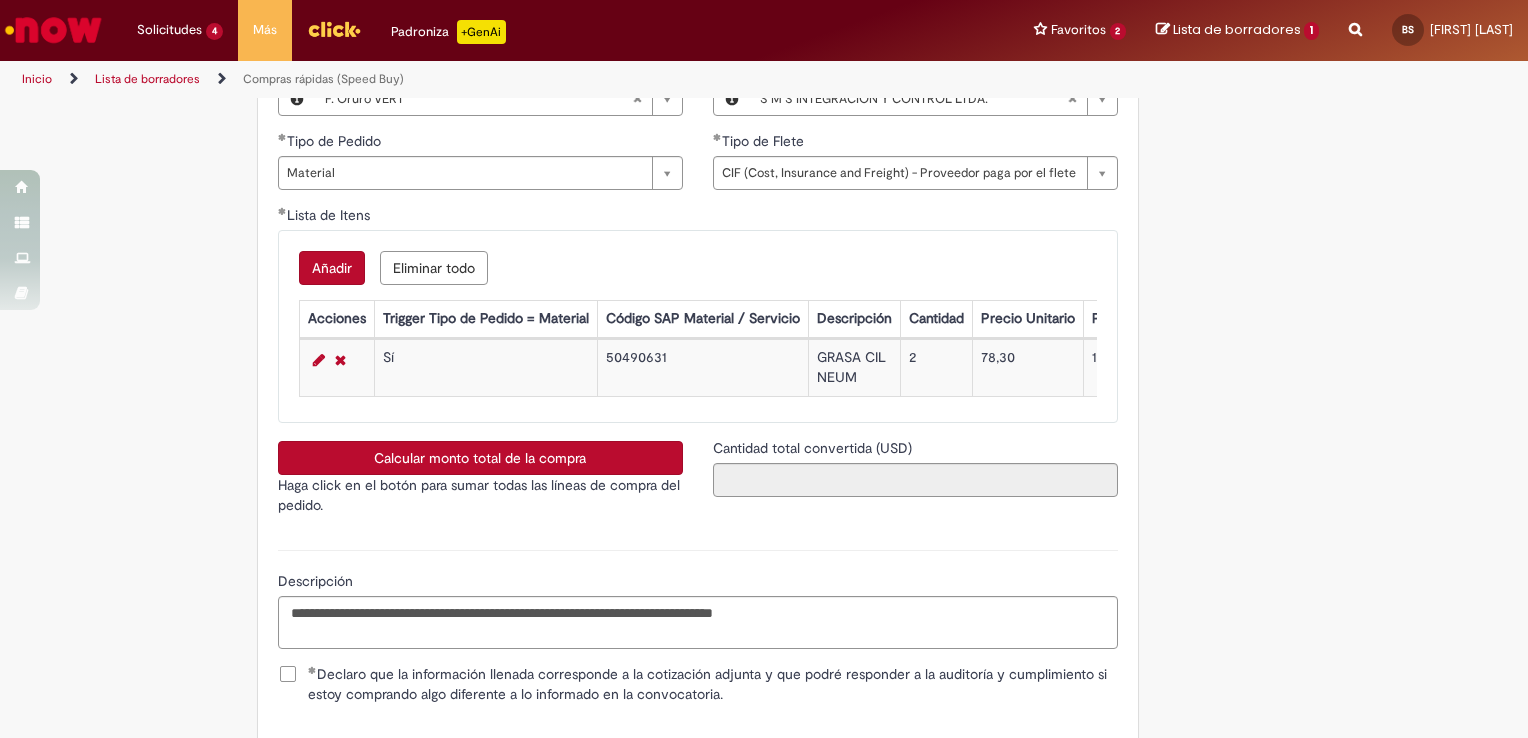 scroll, scrollTop: 2638, scrollLeft: 0, axis: vertical 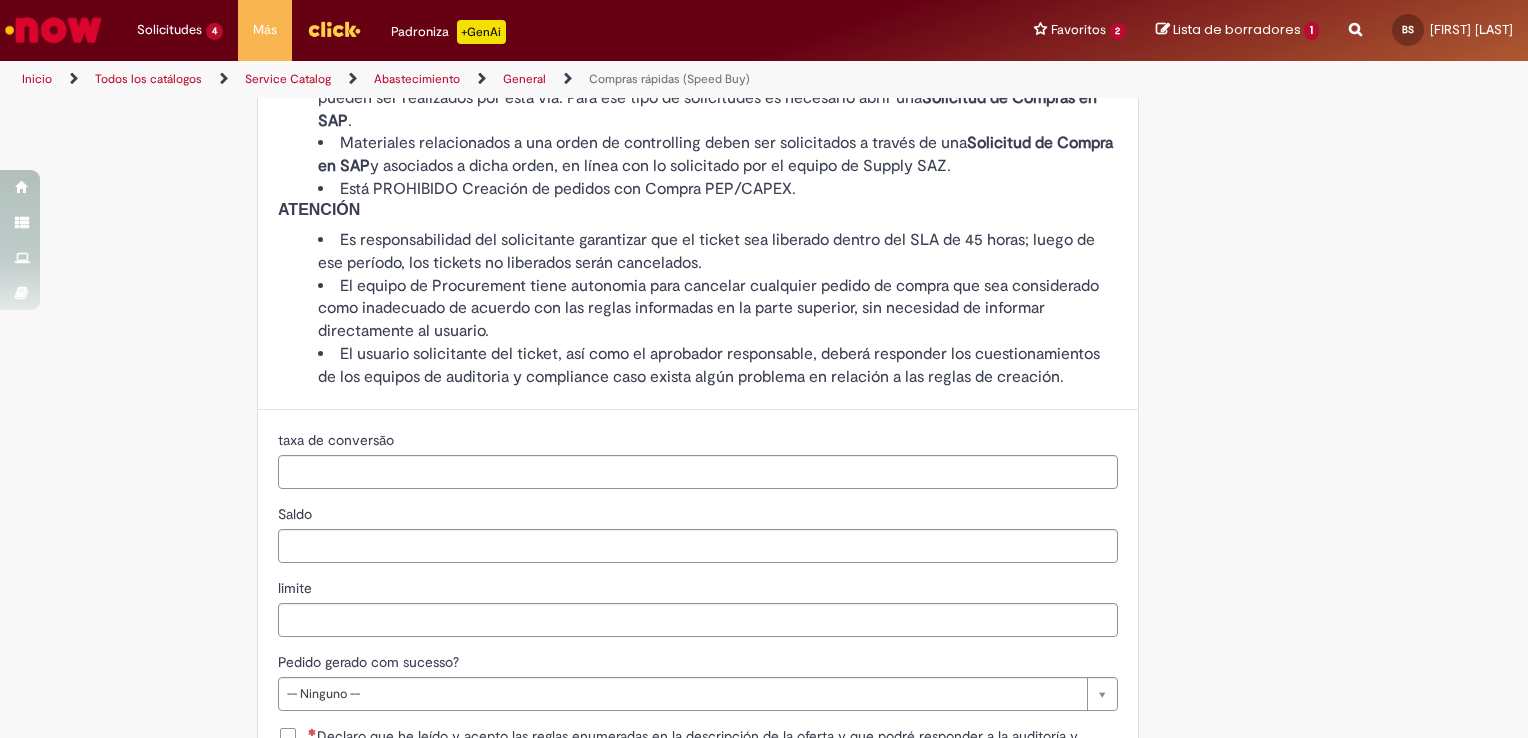 type on "********" 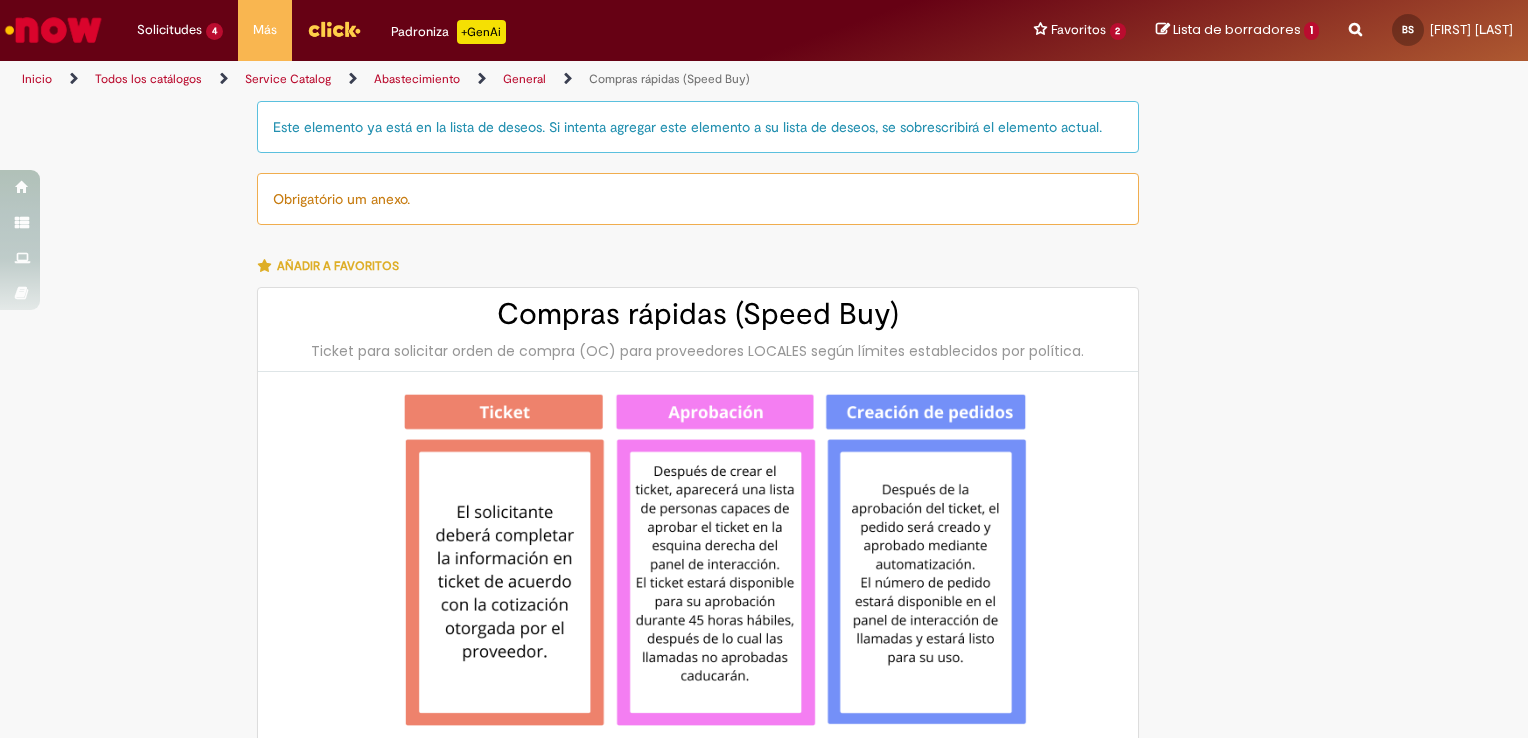type on "**********" 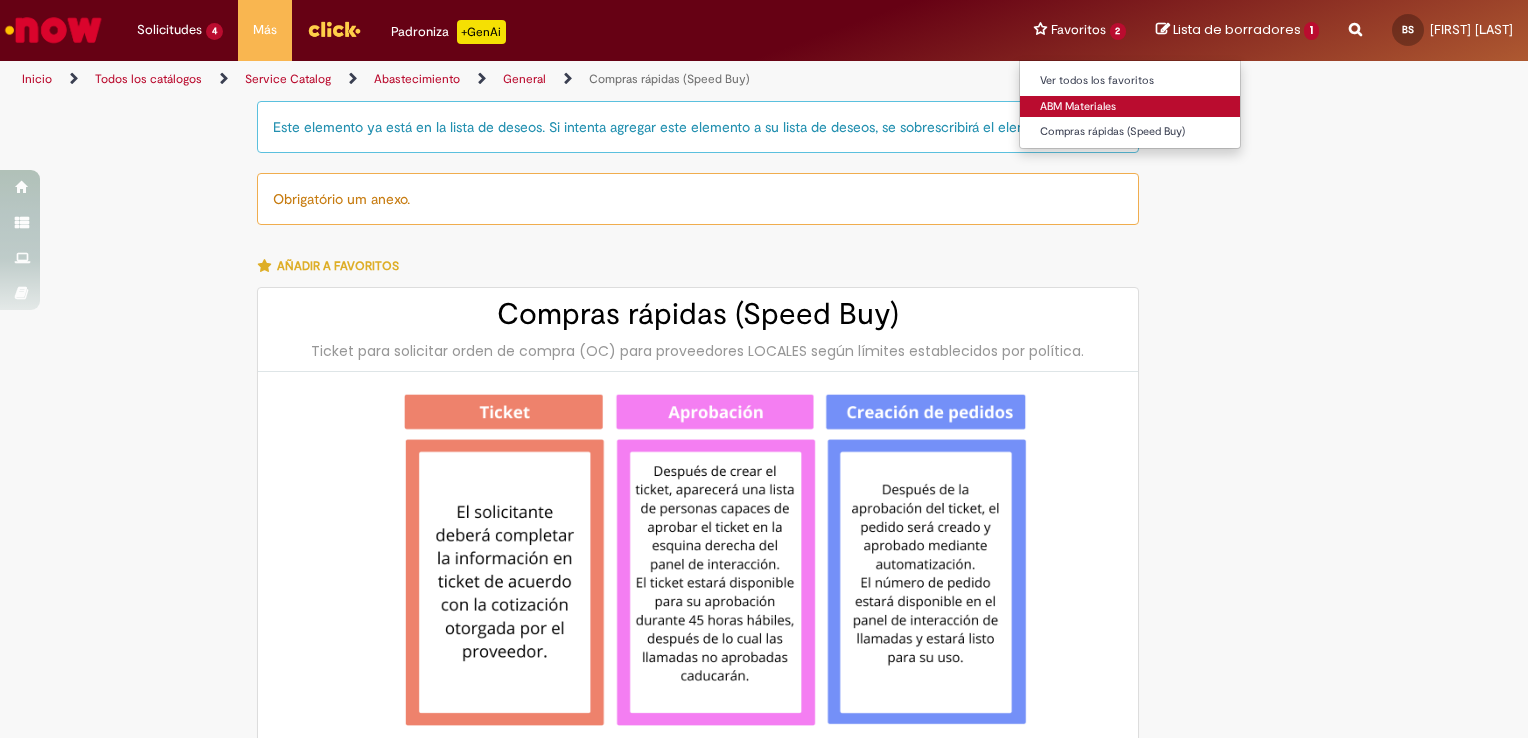 click on "ABM Materiales" at bounding box center (1130, 107) 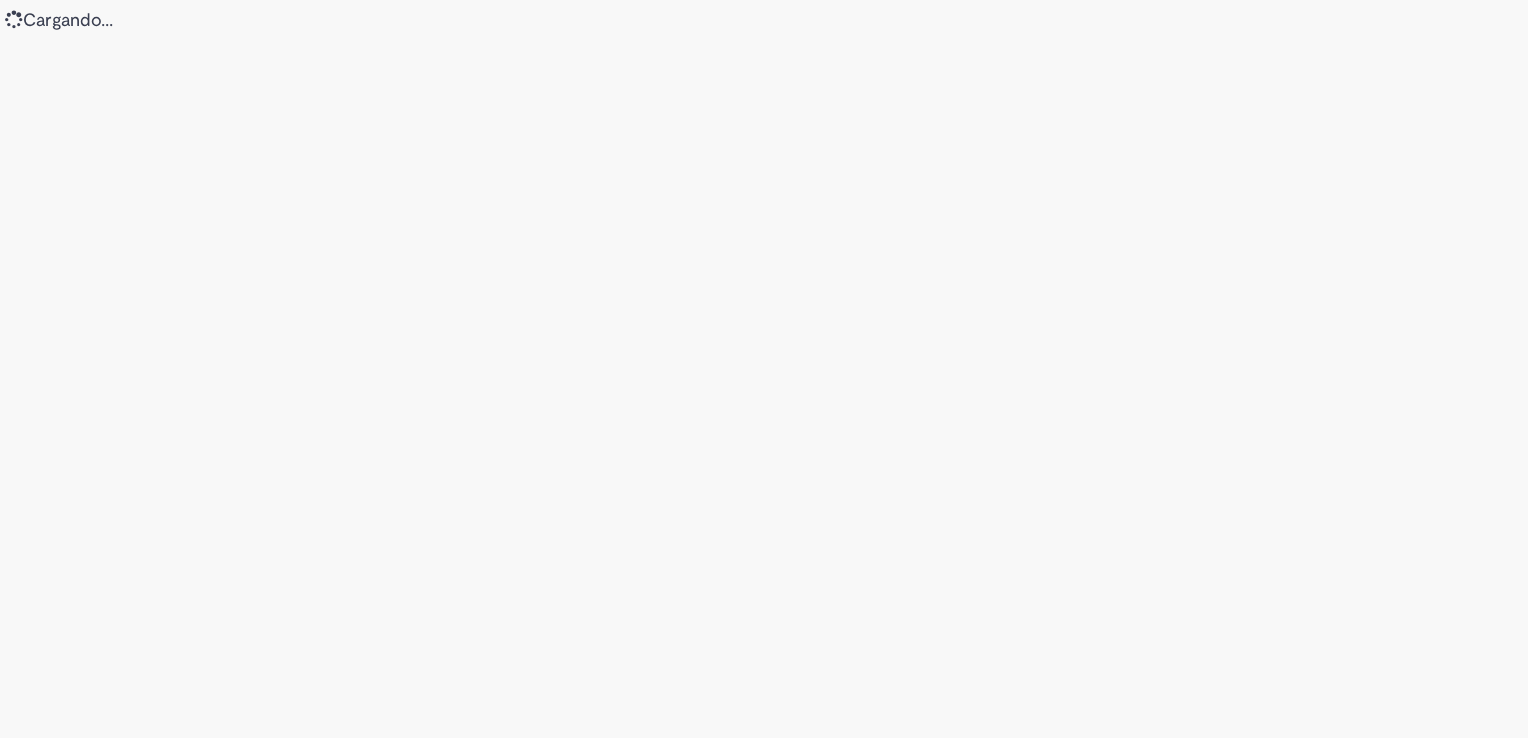 scroll, scrollTop: 0, scrollLeft: 0, axis: both 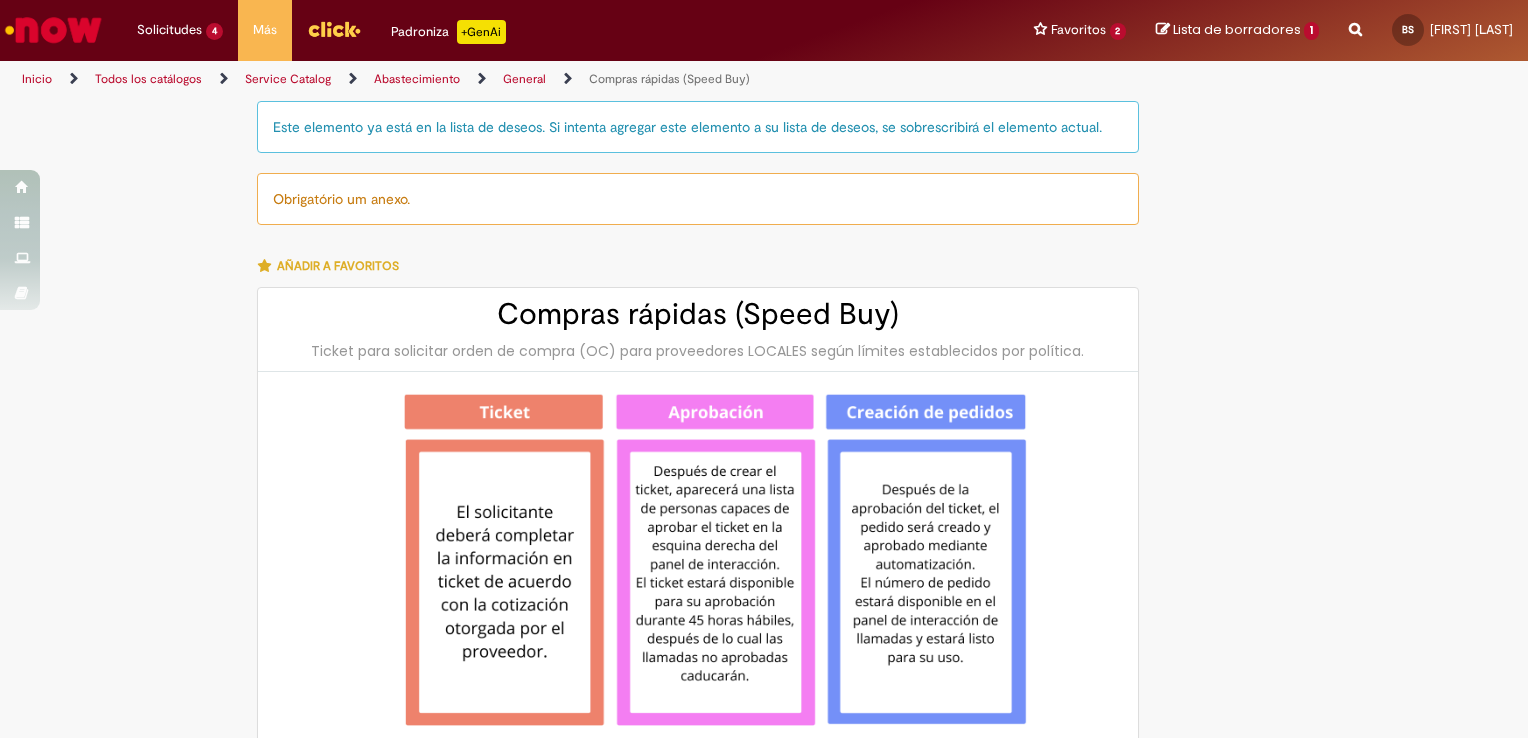 type on "********" 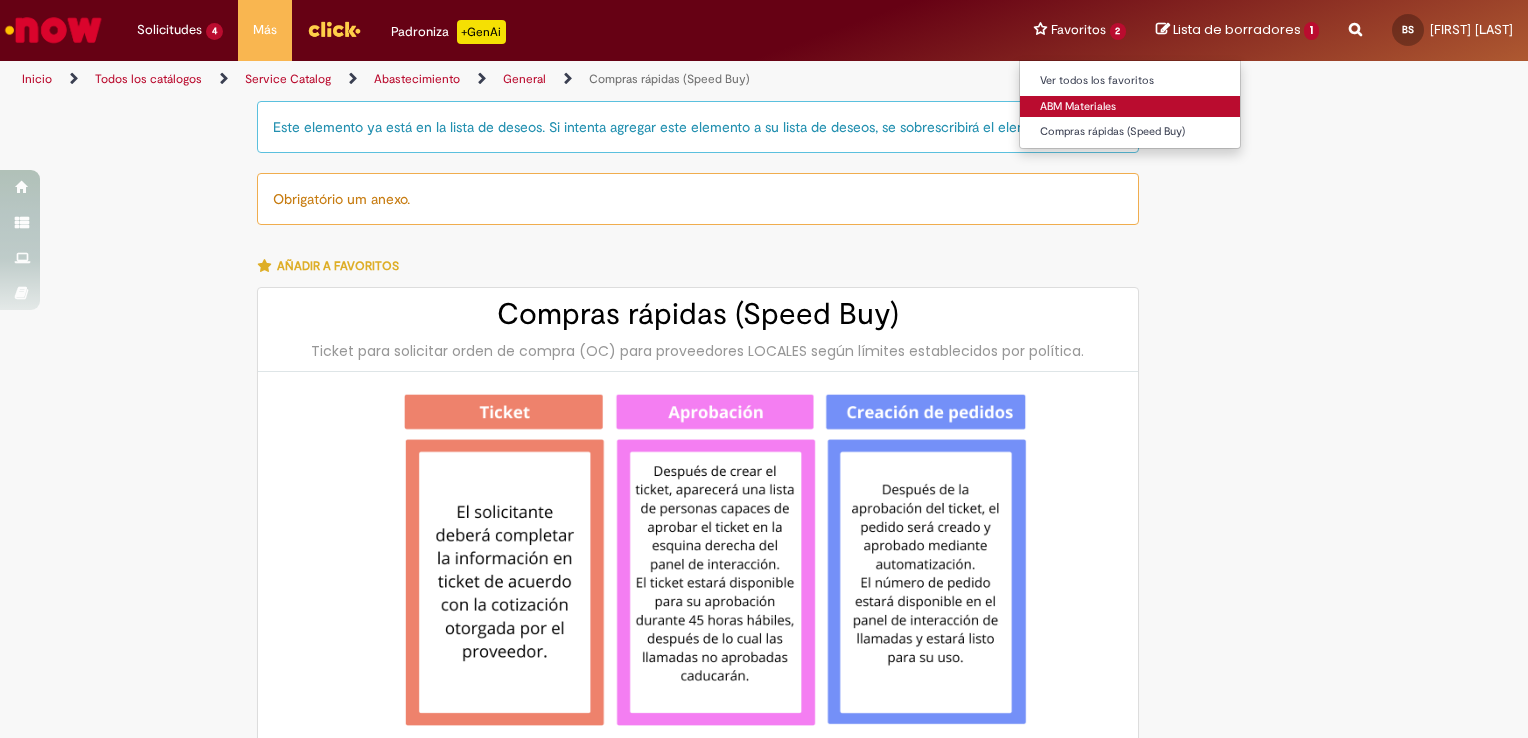 click on "ABM Materiales" at bounding box center (1130, 107) 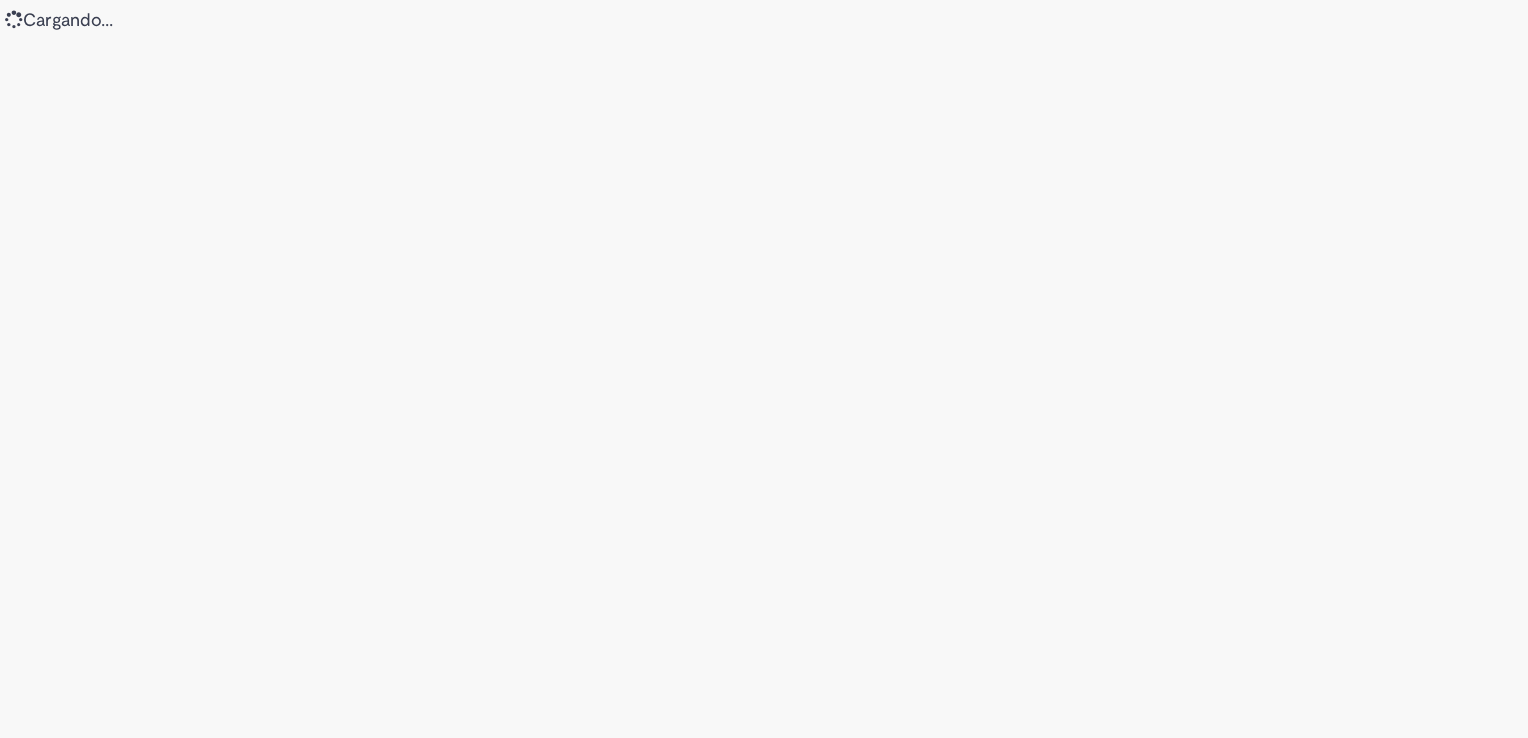 scroll, scrollTop: 0, scrollLeft: 0, axis: both 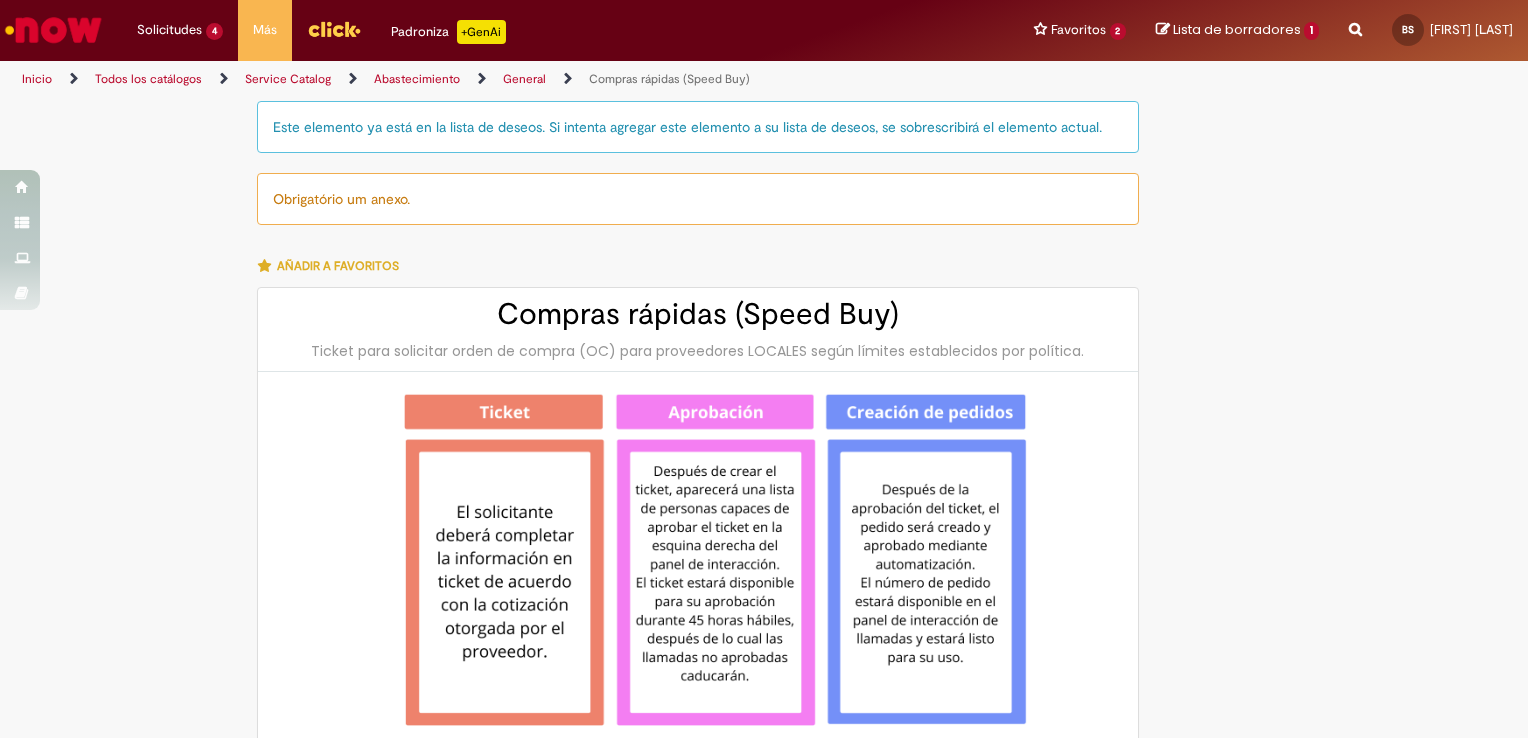 type on "********" 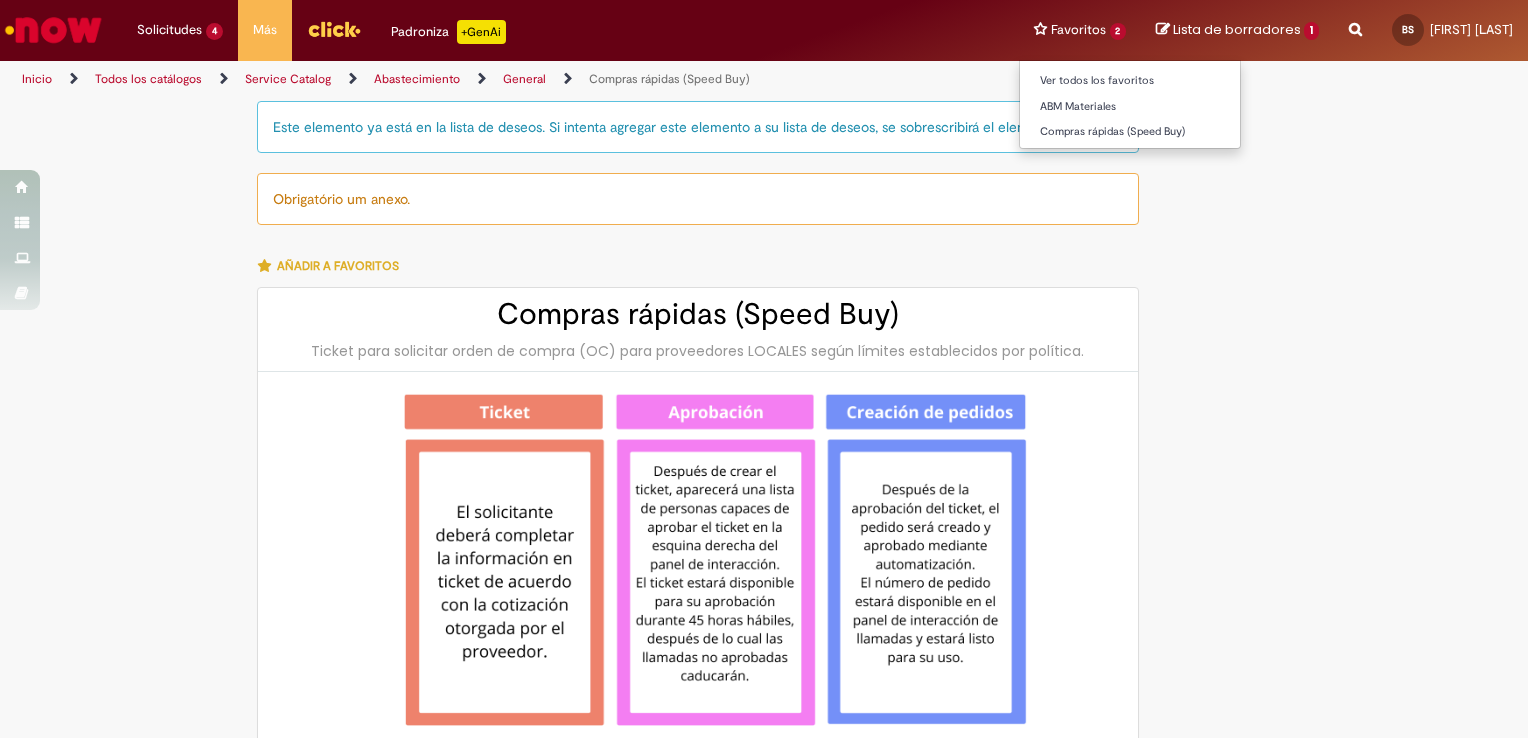 click on "Favoritos   2
Ver todos los favoritos
ABM Materiales
Compras rápidas (Speed Buy)" at bounding box center [1080, 30] 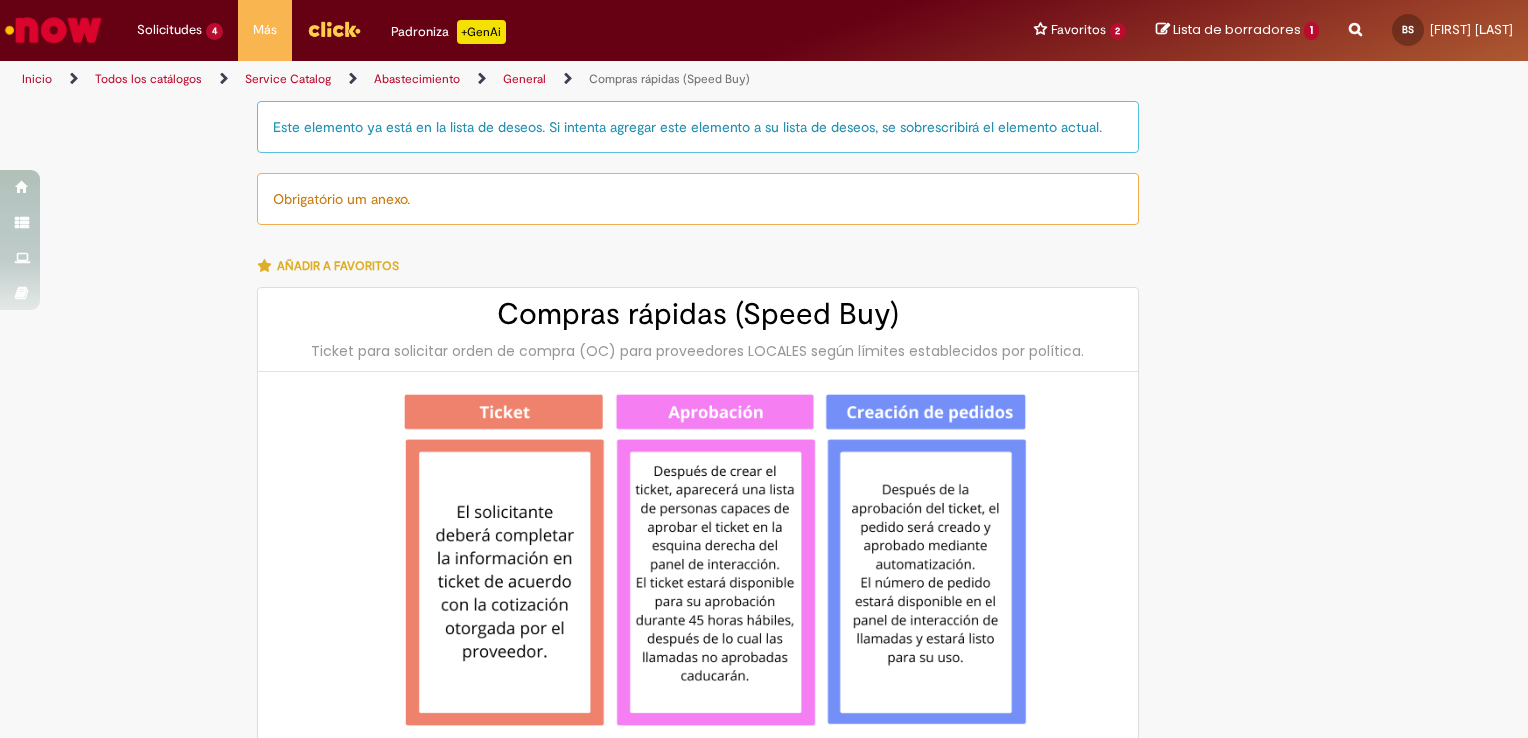 click at bounding box center [53, 30] 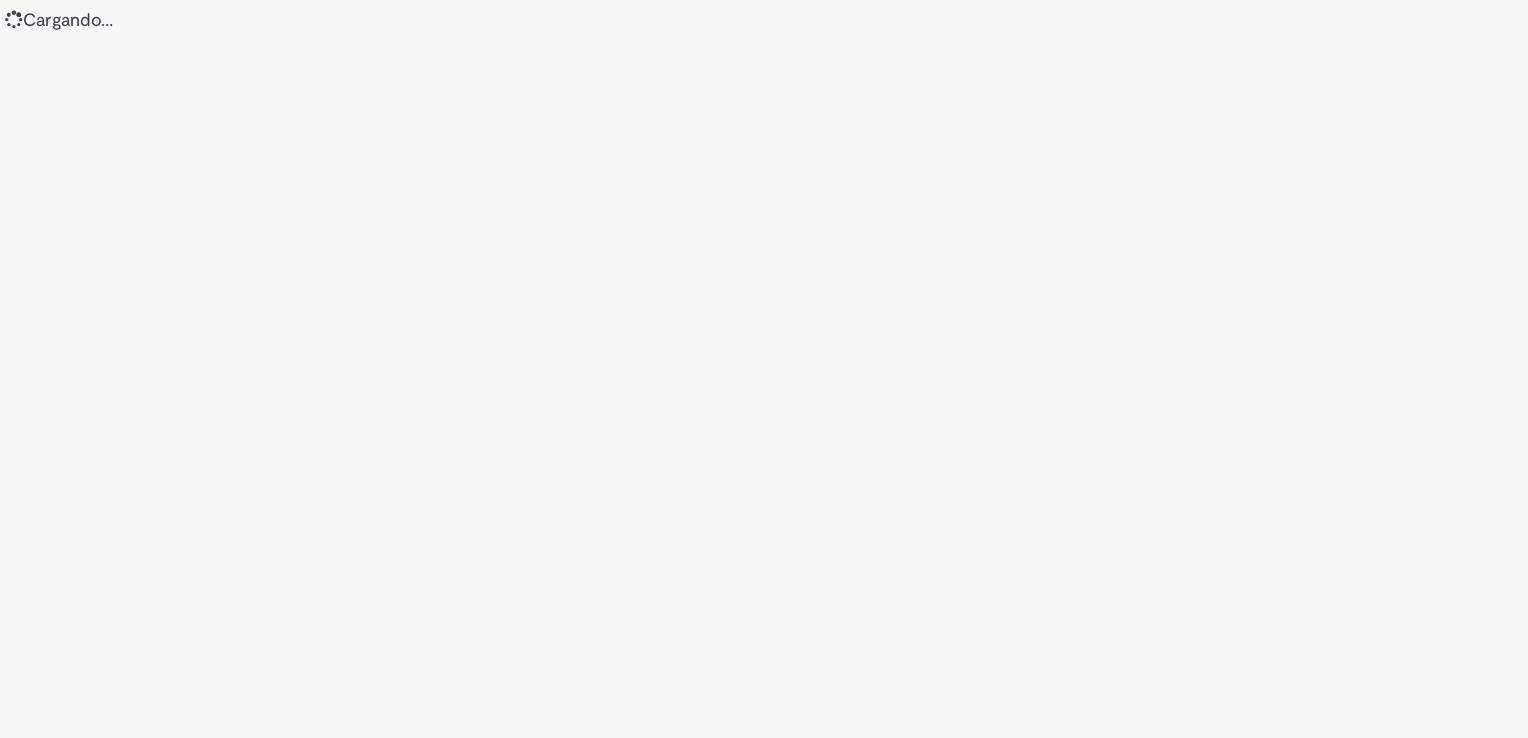 scroll, scrollTop: 0, scrollLeft: 0, axis: both 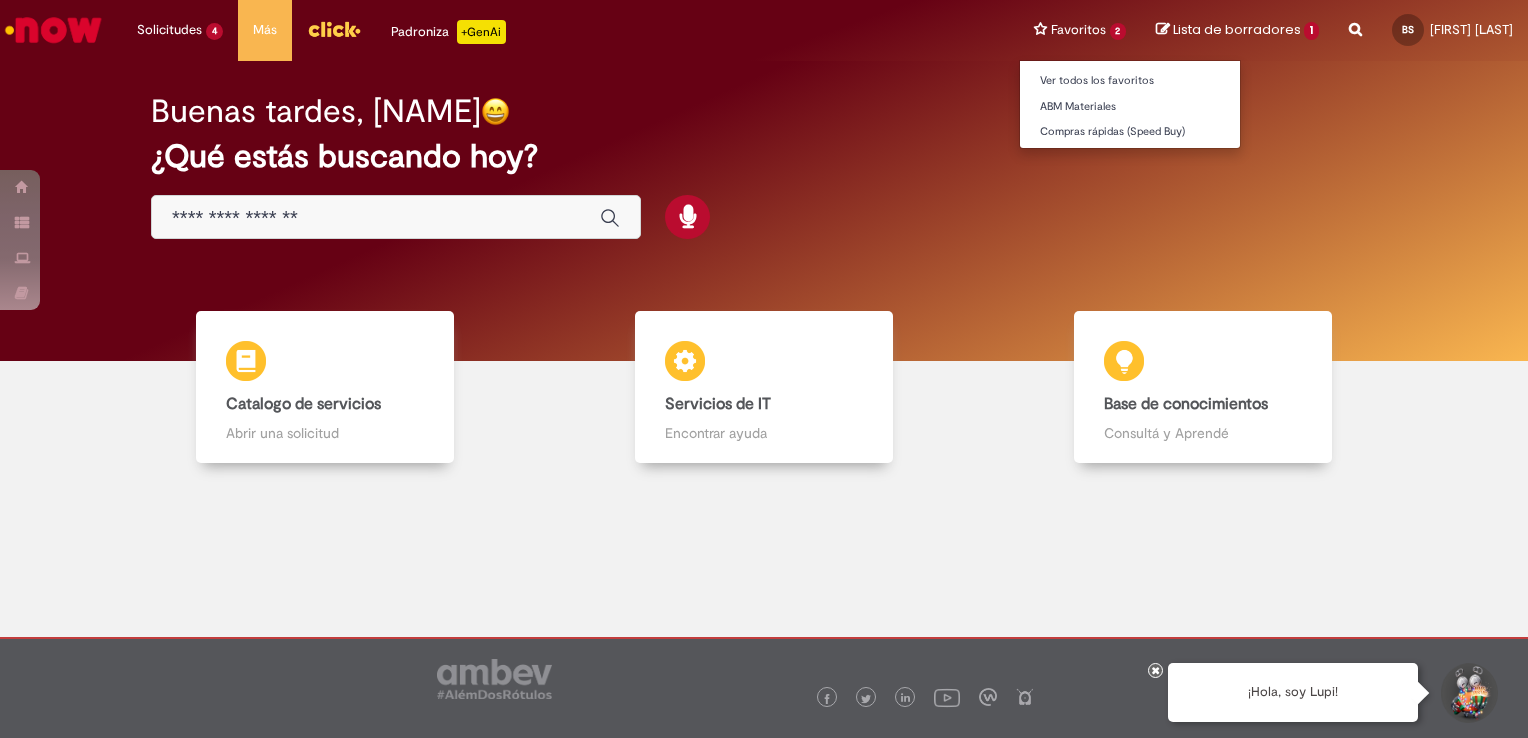 click on "Favoritos   2
Ver todos los favoritos
ABM Materiales
Compras rápidas (Speed Buy)" at bounding box center [1080, 30] 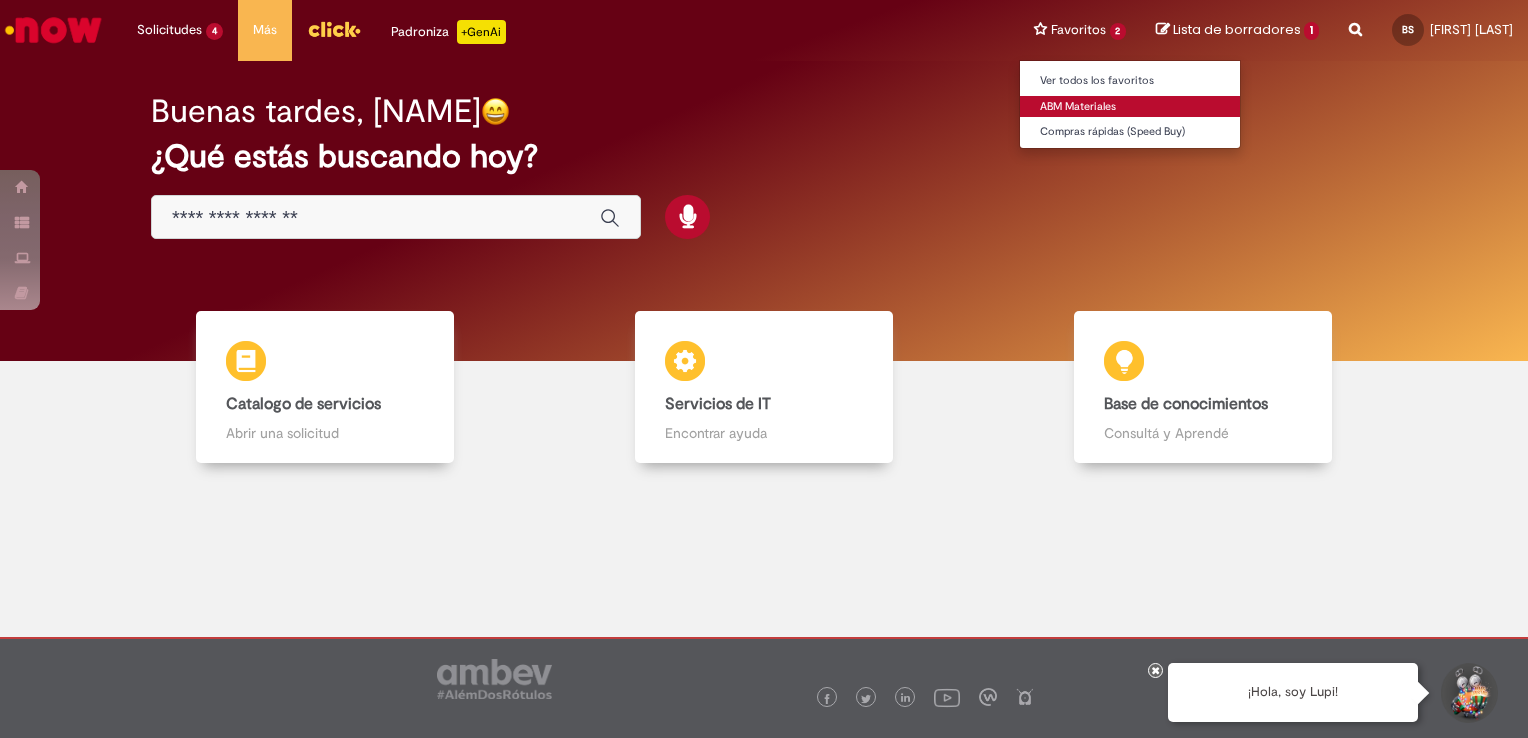 click on "ABM Materiales" at bounding box center (1130, 107) 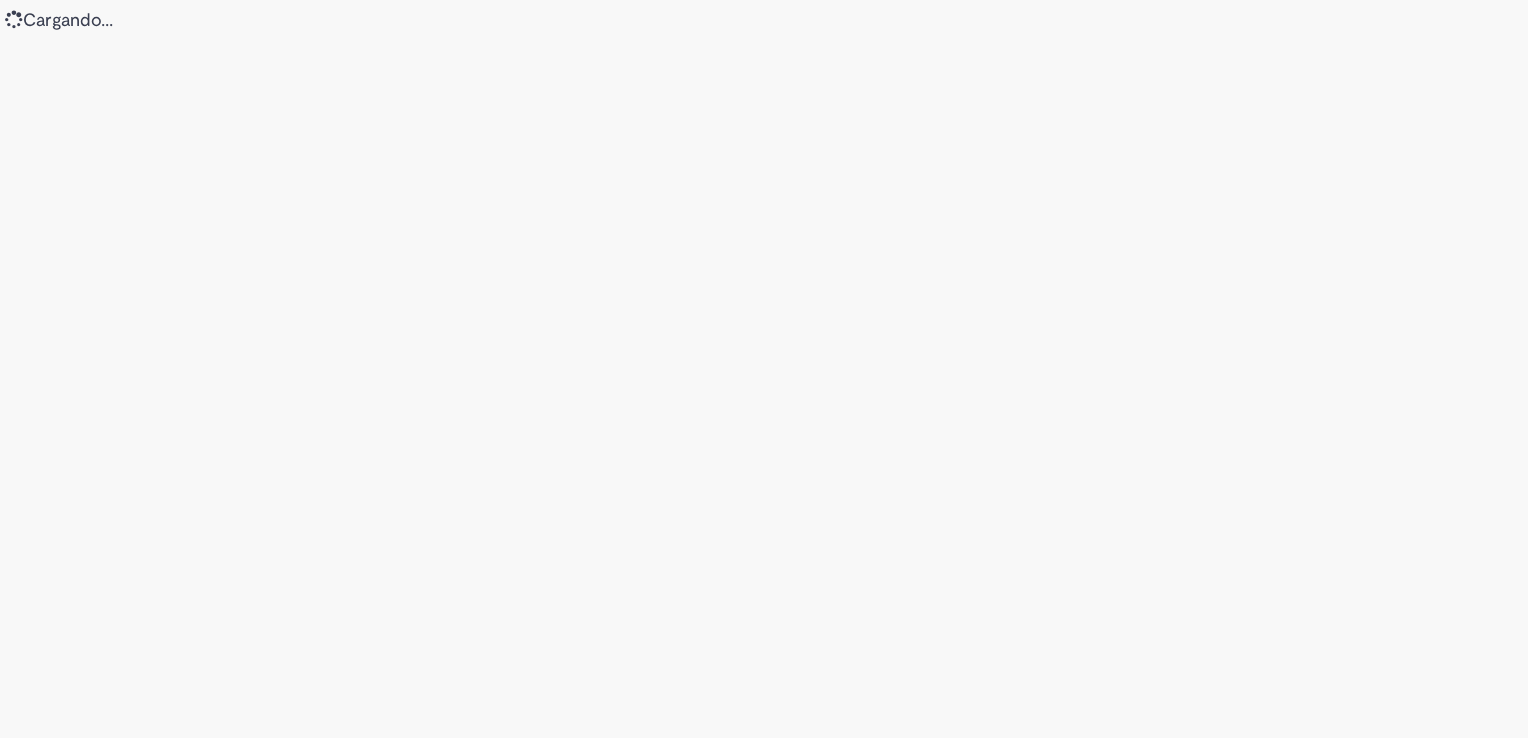 scroll, scrollTop: 0, scrollLeft: 0, axis: both 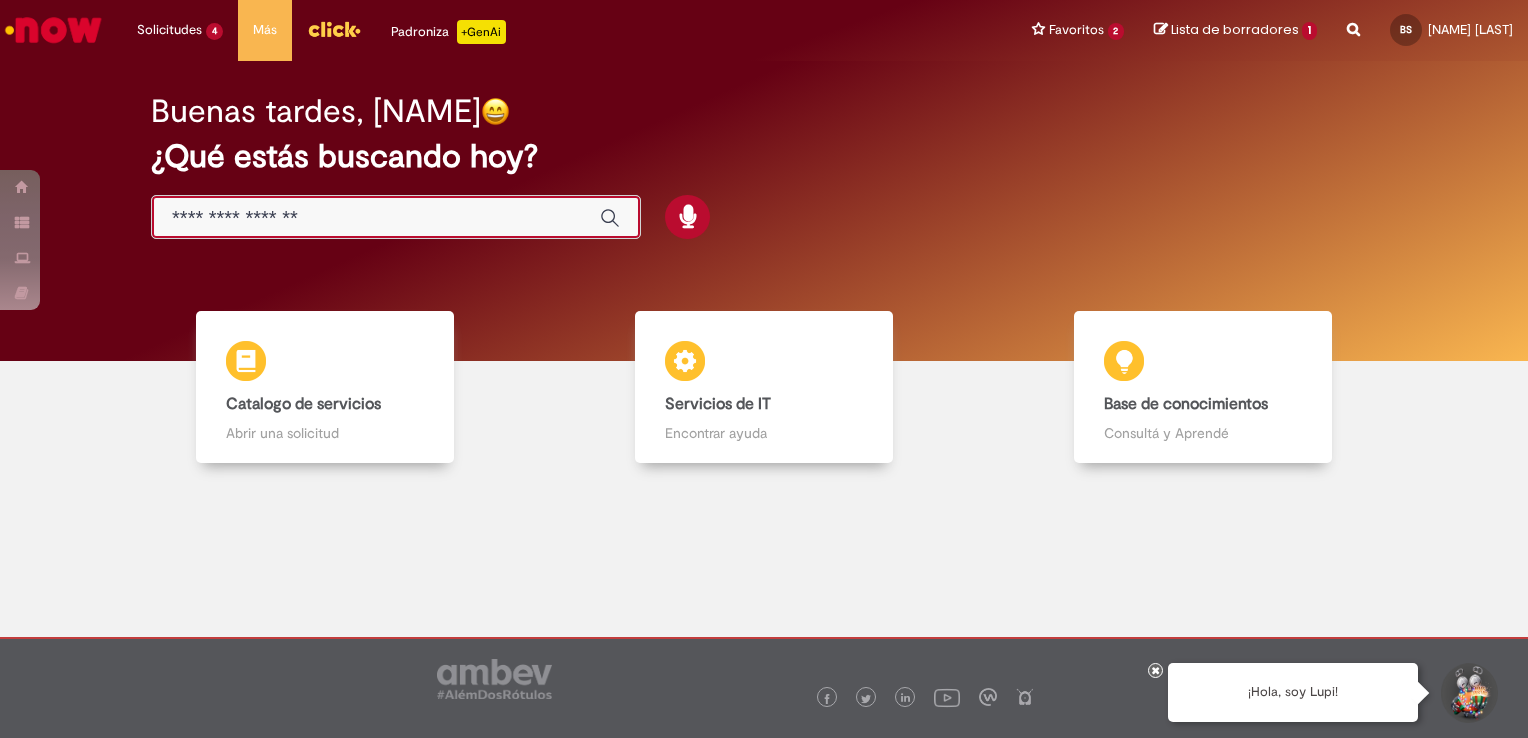 click at bounding box center (376, 218) 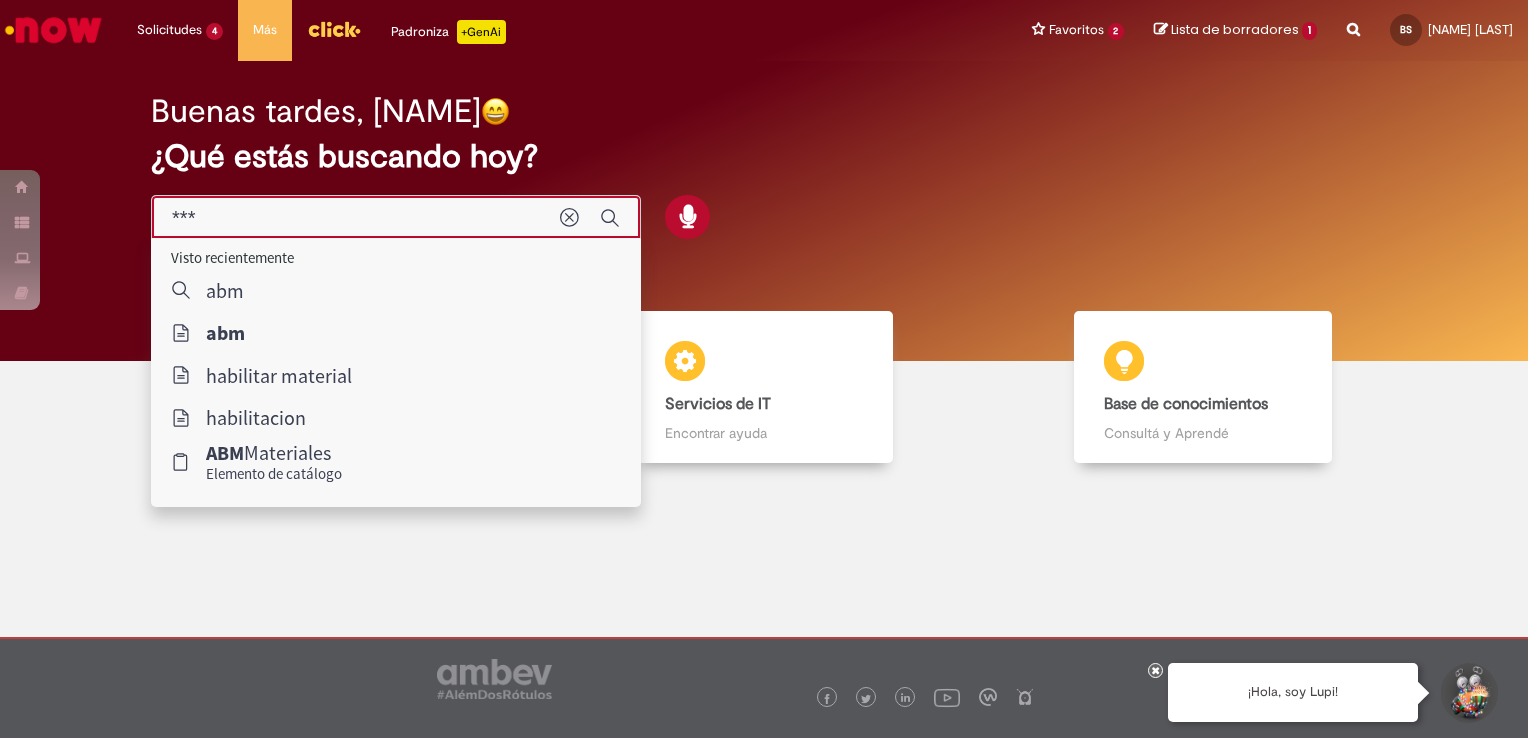 type on "***" 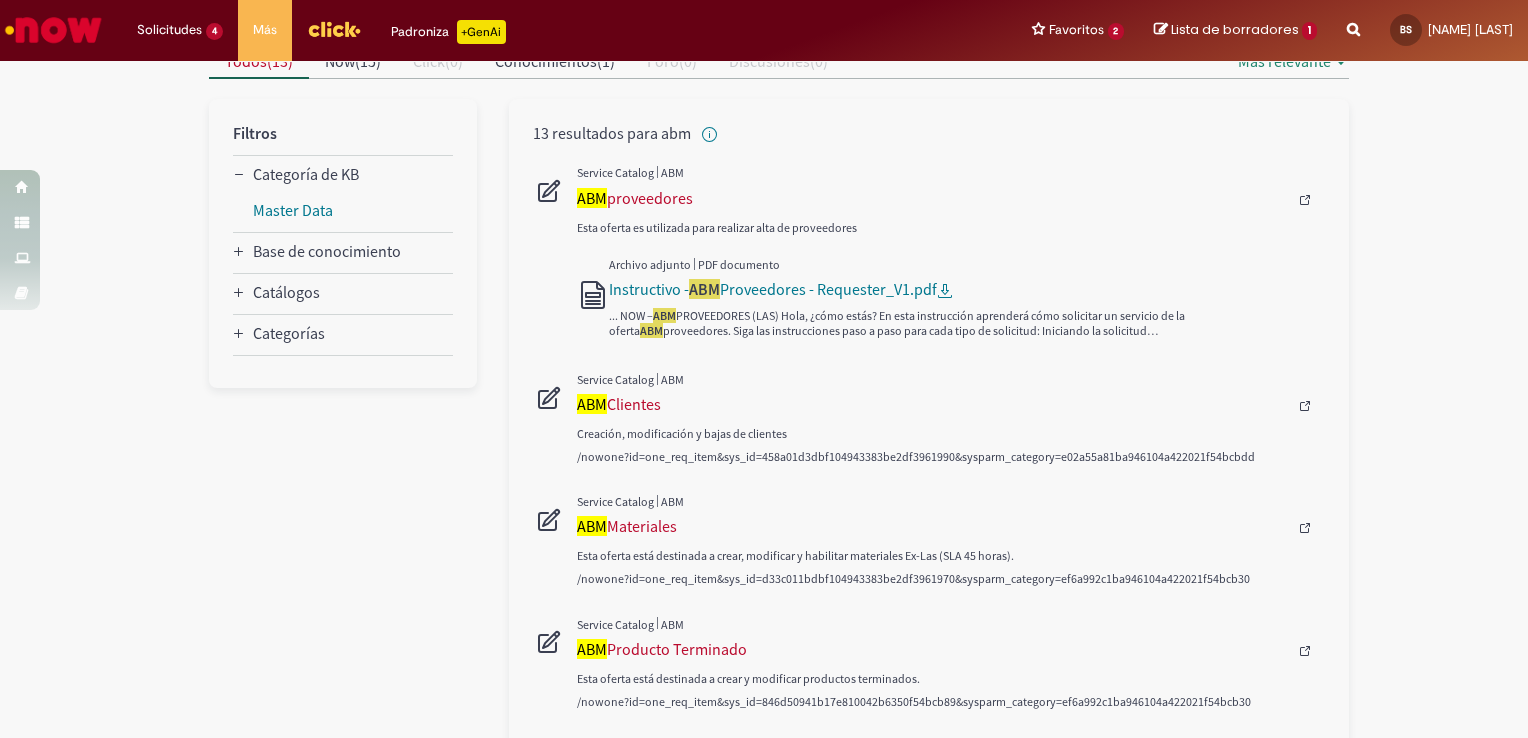scroll, scrollTop: 216, scrollLeft: 0, axis: vertical 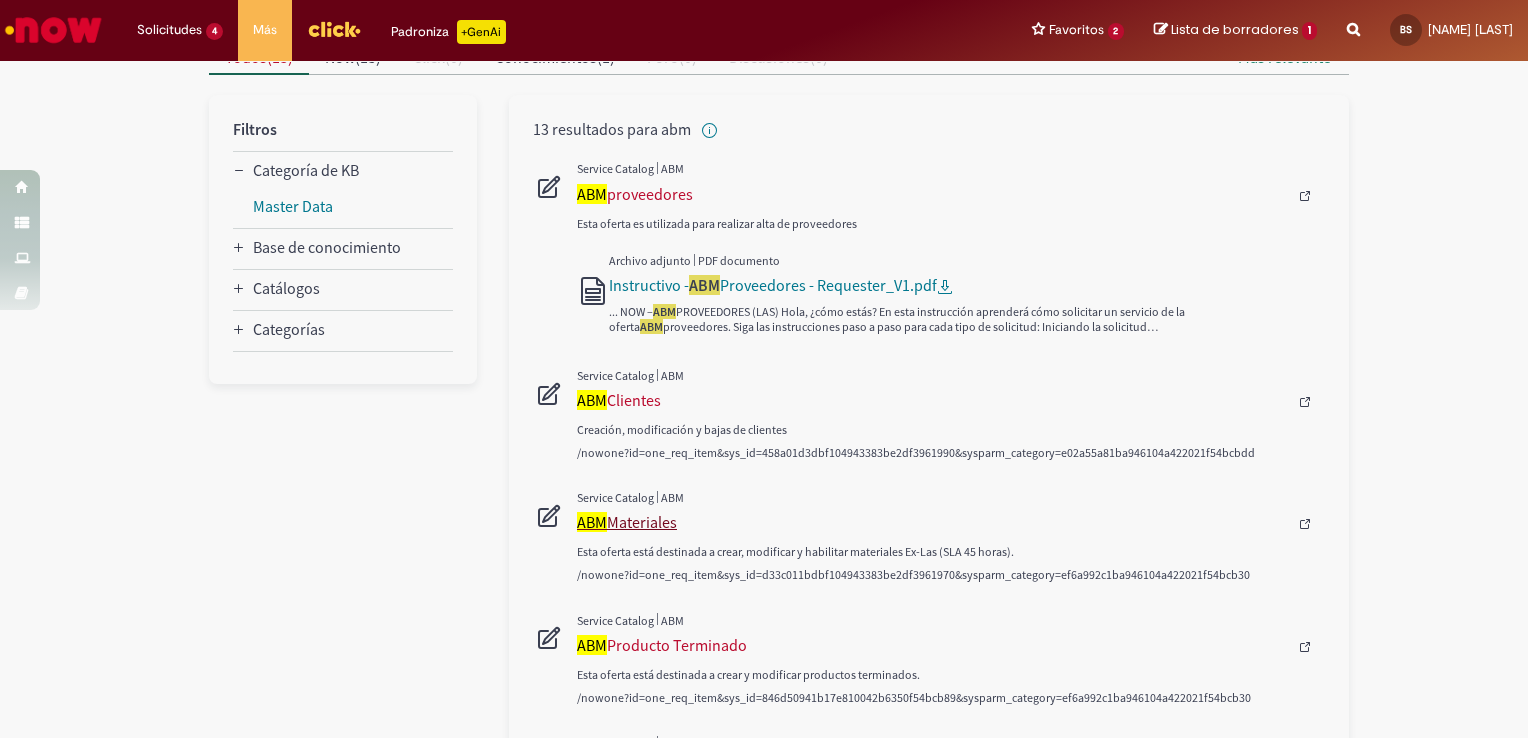 click on "ABM  Materiales" at bounding box center (932, 522) 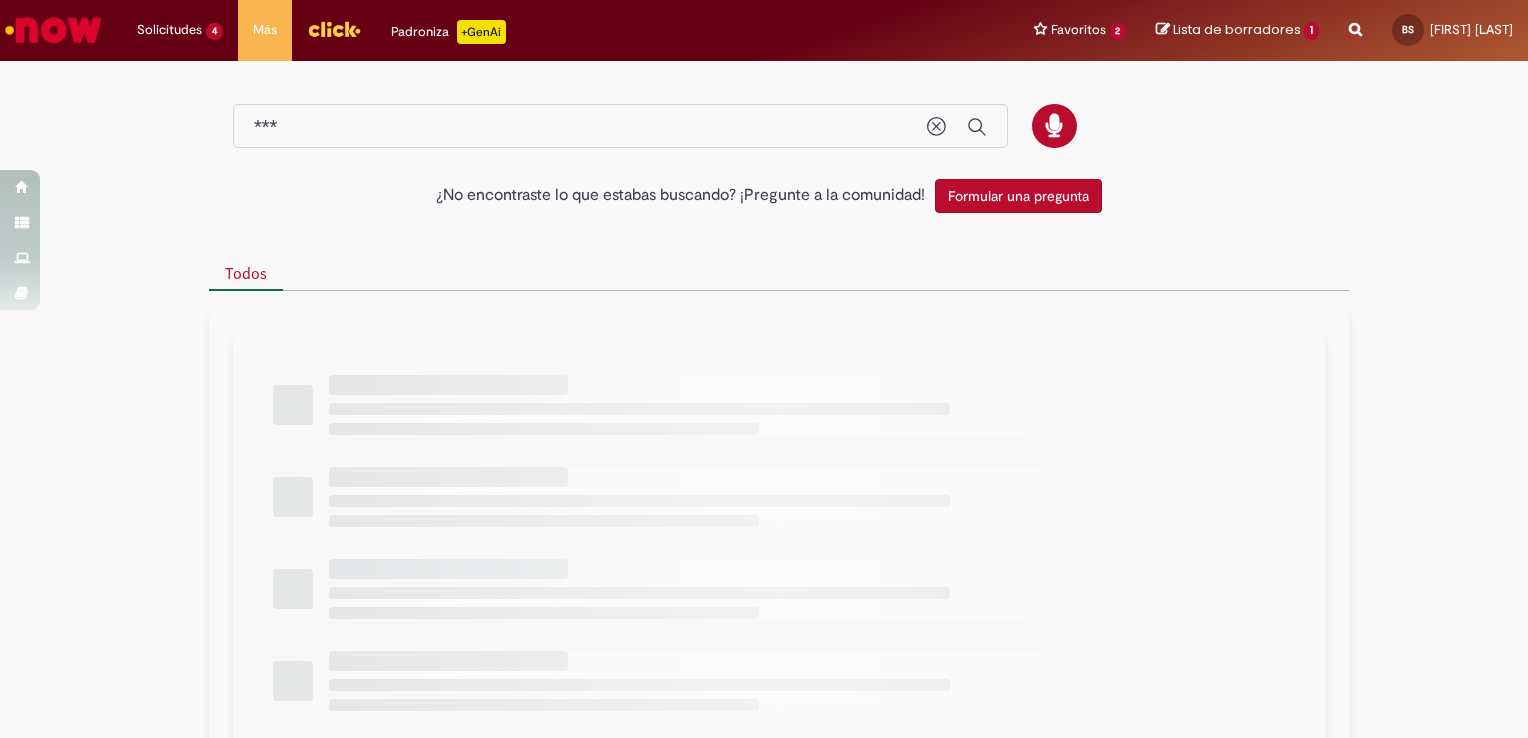 scroll, scrollTop: 0, scrollLeft: 0, axis: both 